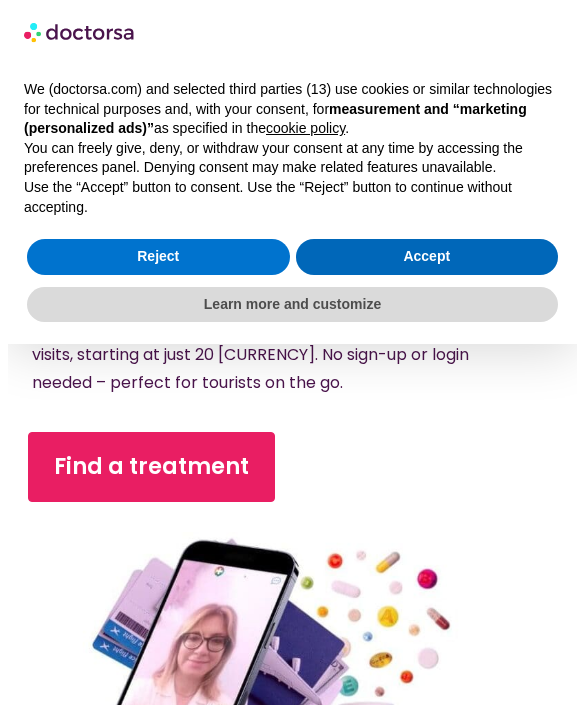 scroll, scrollTop: 0, scrollLeft: 0, axis: both 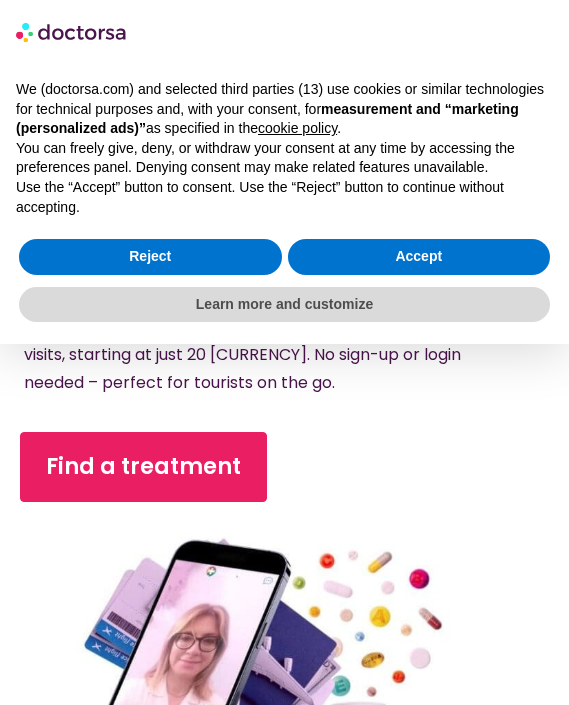 click on "Get immediate treatment for common issues with 24/7 video visits, starting at just 20 [CURRENCY]. No sign-up or login needed – perfect for tourists on the go." at bounding box center [270, 355] 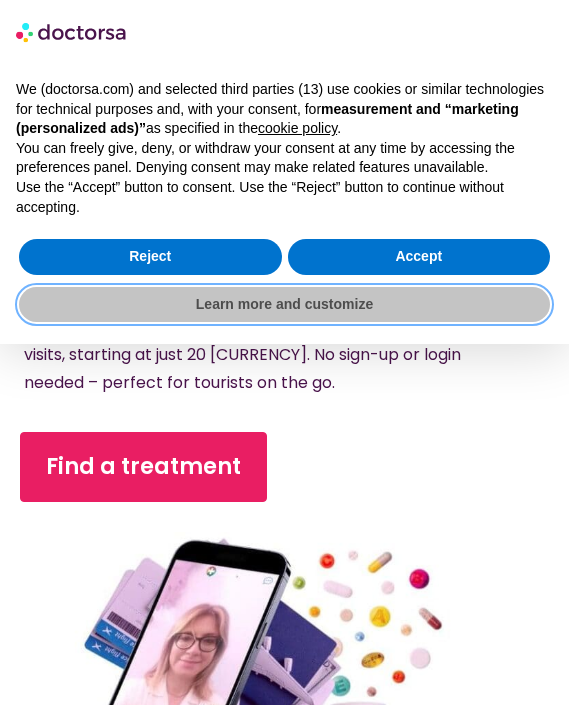 click on "Learn more and customize" at bounding box center [284, 305] 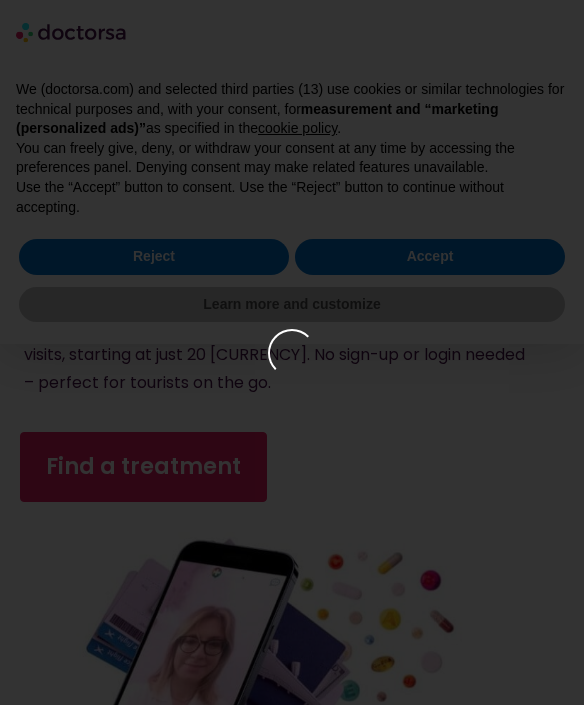 click at bounding box center (292, 352) 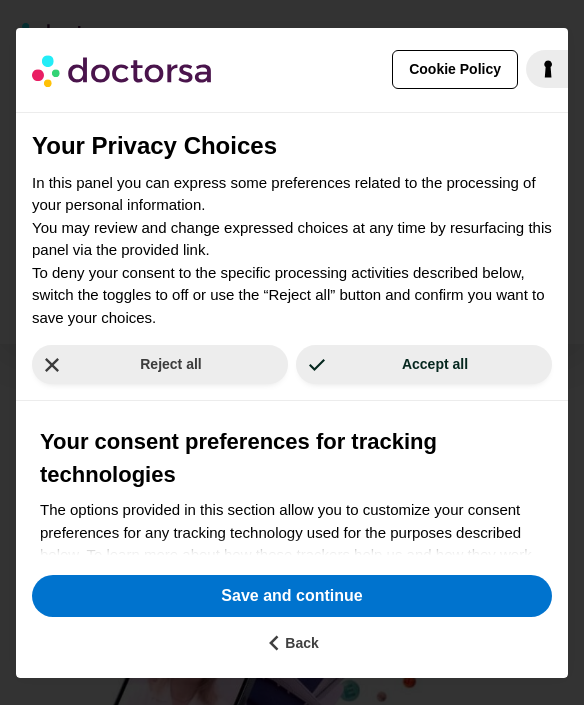 click on "In this panel you can express some preferences related to the processing of your personal information. You may review and change expressed choices at any time by resurfacing this panel via the provided link. To deny your consent to the specific processing activities described below, switch the toggles to off or use the “Reject all” button and confirm you want to save your choices." at bounding box center (292, 251) 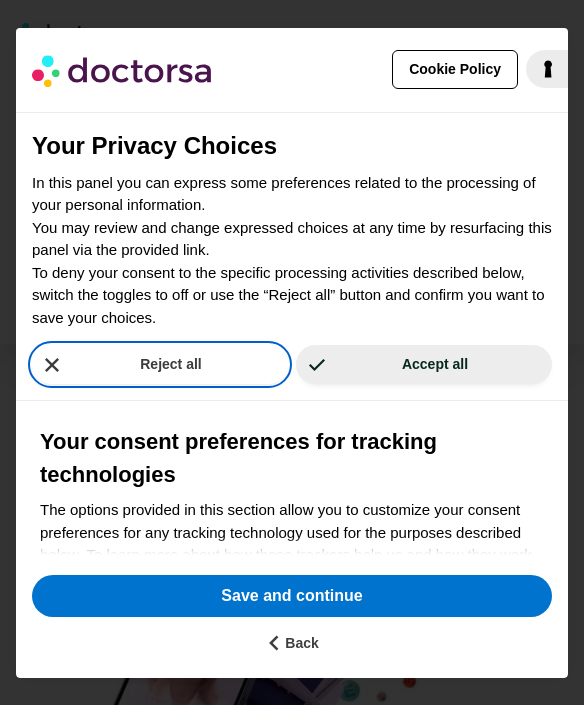 click on "Reject all" at bounding box center [160, 364] 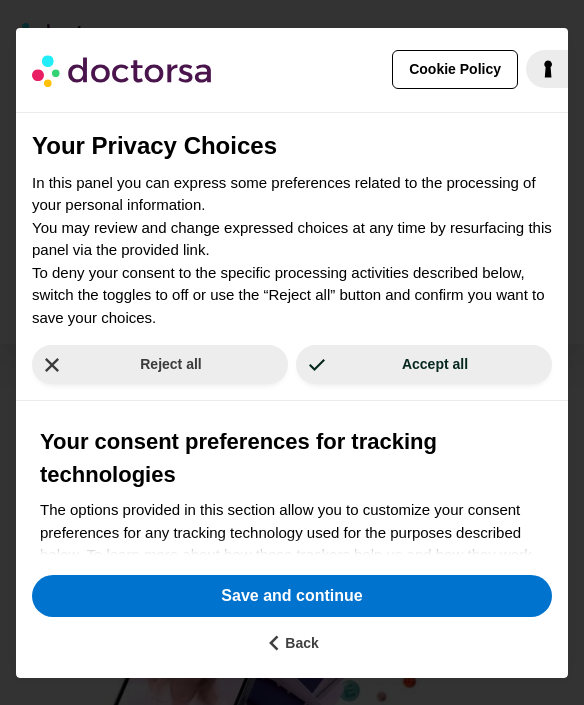 click on "In this panel you can express some preferences related to the processing of your personal information. You may review and change expressed choices at any time by resurfacing this panel via the provided link. To deny your consent to the specific processing activities described below, switch the toggles to off or use the “Reject all” button and confirm you want to save your choices." at bounding box center [292, 251] 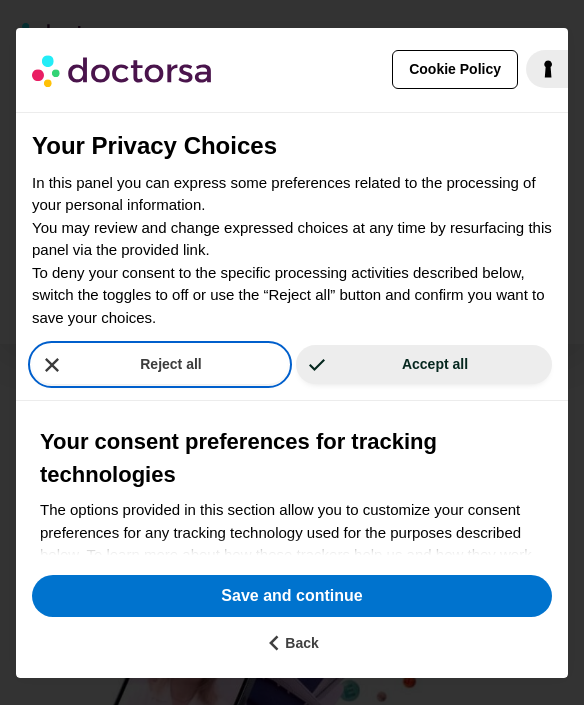 click on "Your Privacy Choices
In this panel you can express some preferences related to the processing of your personal information. You may review and change expressed choices at any time by resurfacing this panel via the provided link. To deny your consent to the specific processing activities described below, switch the toggles to off or use the “Reject all” button and confirm you want to save your choices.
Reject all Accept all
Your consent preferences for tracking technologies
The options provided in this section allow you to customize your consent preferences for any tracking technology used for the purposes described below. To learn more about how these trackers help us and how they work, refer to the  cookie policy . Please be aware that denying consent for a particular purpose may make related features unavailable.
Necessary See description Measurement See description Marketing ." at bounding box center (292, 333) 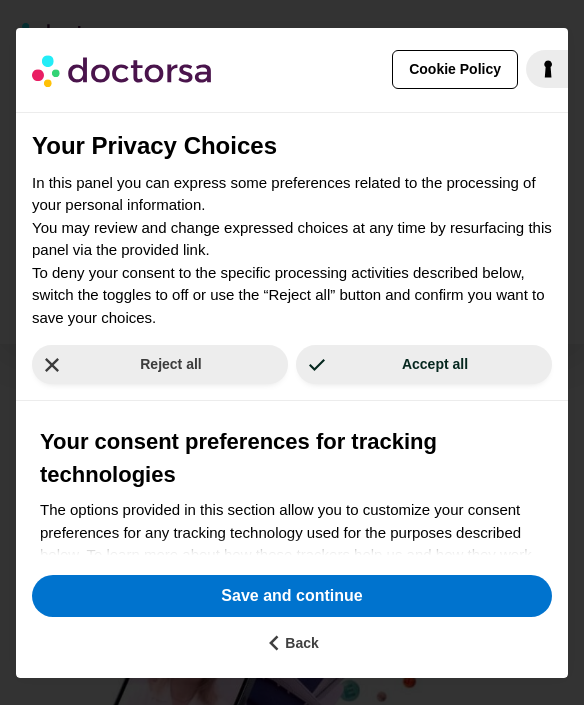 click on "In this panel you can express some preferences related to the processing of your personal information. You may review and change expressed choices at any time by resurfacing this panel via the provided link. To deny your consent to the specific processing activities described below, switch the toggles to off or use the “Reject all” button and confirm you want to save your choices." at bounding box center [292, 251] 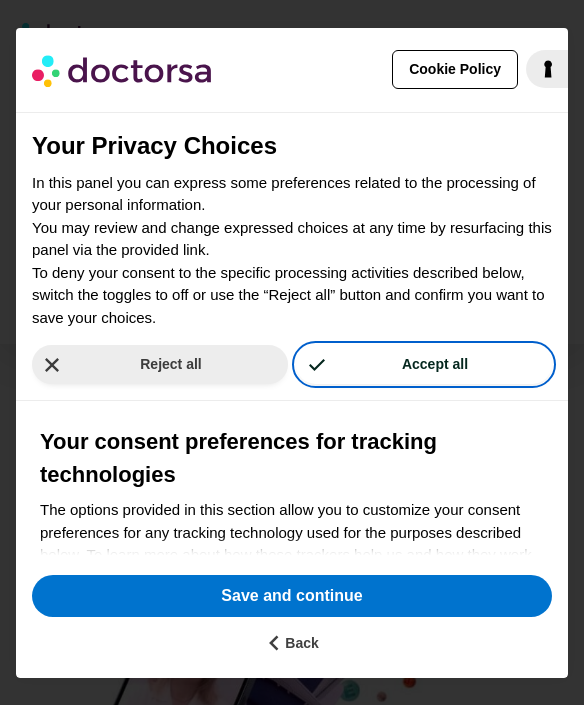 click on "Your Privacy Choices
In this panel you can express some preferences related to the processing of your personal information. You may review and change expressed choices at any time by resurfacing this panel via the provided link. To deny your consent to the specific processing activities described below, switch the toggles to off or use the “Reject all” button and confirm you want to save your choices.
Reject all Accept all
Your consent preferences for tracking technologies
The options provided in this section allow you to customize your consent preferences for any tracking technology used for the purposes described below. To learn more about how these trackers help us and how they work, refer to the  cookie policy . Please be aware that denying consent for a particular purpose may make related features unavailable.
Necessary See description Measurement See description Marketing ." at bounding box center [292, 333] 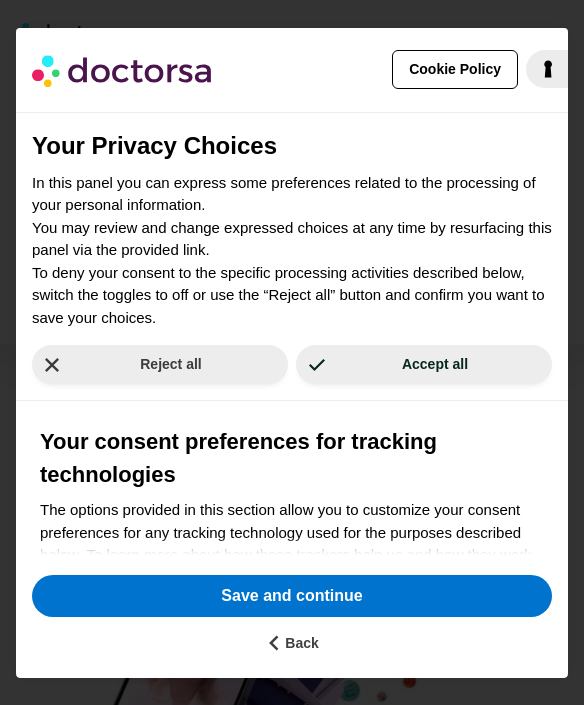 click on "Your Privacy Choices
In this panel you can express some preferences related to the processing of your personal information. You may review and change expressed choices at any time by resurfacing this panel via the provided link. To deny your consent to the specific processing activities described below, switch the toggles to off or use the “Reject all” button and confirm you want to save your choices.
Reject all Accept all
Your consent preferences for tracking technologies
The options provided in this section allow you to customize your consent preferences for any tracking technology used for the purposes described below. To learn more about how these trackers help us and how they work, refer to the  cookie policy . Please be aware that denying consent for a particular purpose may make related features unavailable.
Necessary See description Measurement See description Marketing ." at bounding box center (292, 333) 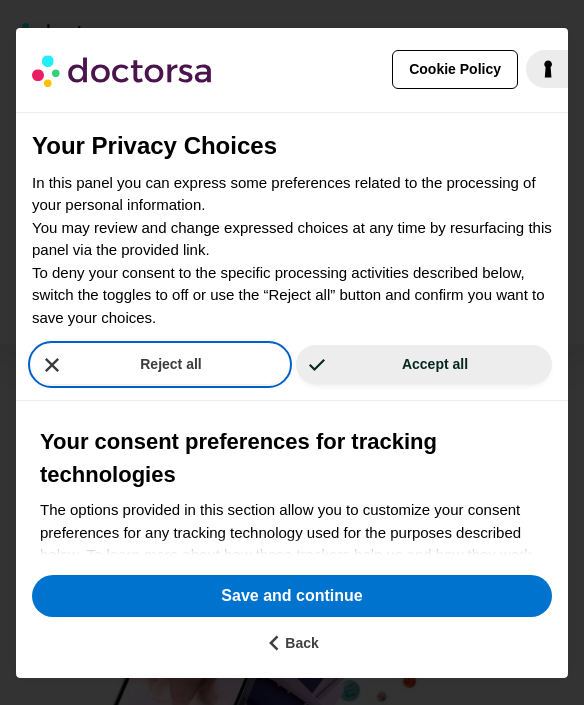 click on "Reject all" at bounding box center (160, 364) 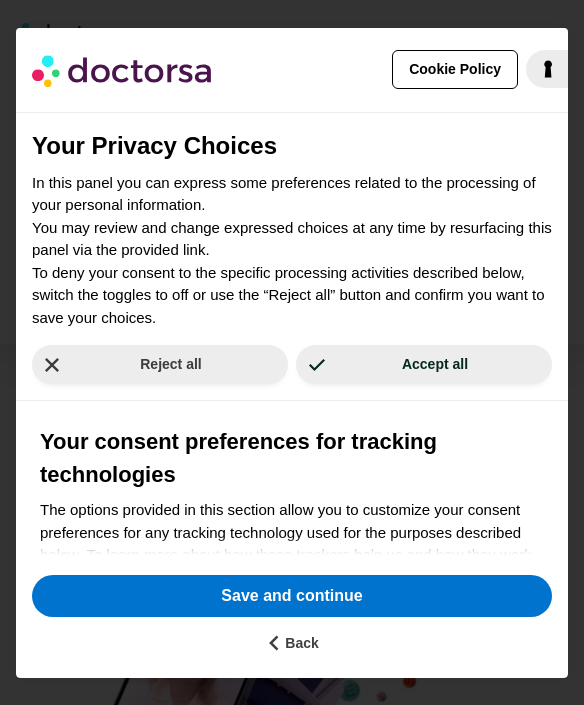 click on "In this panel you can express some preferences related to the processing of your personal information. You may review and change expressed choices at any time by resurfacing this panel via the provided link. To deny your consent to the specific processing activities described below, switch the toggles to off or use the “Reject all” button and confirm you want to save your choices." at bounding box center (292, 251) 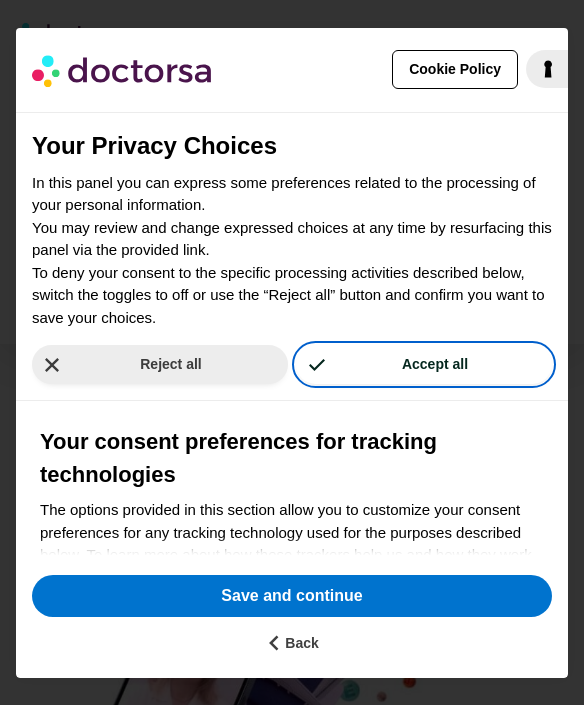 click on "Your Privacy Choices
In this panel you can express some preferences related to the processing of your personal information. You may review and change expressed choices at any time by resurfacing this panel via the provided link. To deny your consent to the specific processing activities described below, switch the toggles to off or use the “Reject all” button and confirm you want to save your choices.
Reject all Accept all
Your consent preferences for tracking technologies
The options provided in this section allow you to customize your consent preferences for any tracking technology used for the purposes described below. To learn more about how these trackers help us and how they work, refer to the  cookie policy . Please be aware that denying consent for a particular purpose may make related features unavailable.
Necessary See description Measurement See description Marketing ." at bounding box center [292, 333] 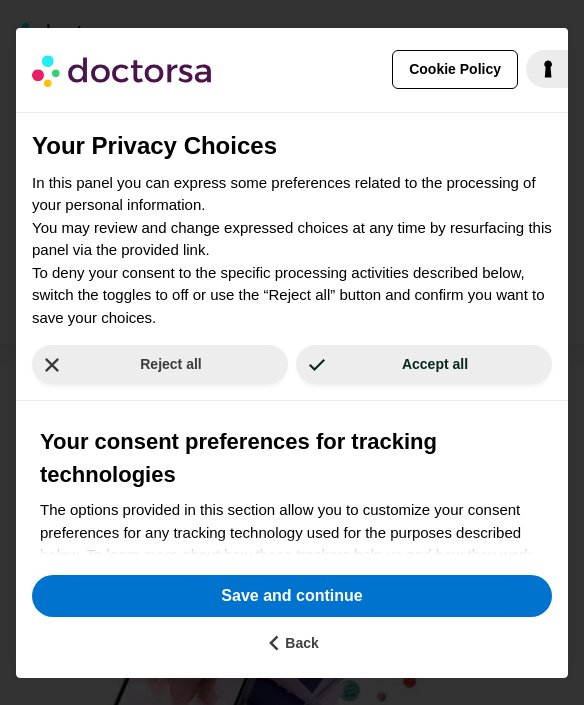 click on "Your consent preferences for tracking technologies
The options provided in this section allow you to customize your consent preferences for any tracking technology used for the purposes described below. To learn more about how these trackers help us and how they work, refer to the  cookie policy . Please be aware that denying consent for a particular purpose may make related features unavailable.
Necessary See description These trackers are used for activities that are strictly necessary to operate or deliver the service you requested from us and, therefore, do not require you to consent. Measurement See description These trackers help us to measure traffic and analyze your behavior to improve our service. Marketing See description These trackers help us to deliver personalized ads or marketing content to you, and to measure their performance.                            Marketing            Adopts the IAB Transparency and Consent Framework" at bounding box center [292, 669] 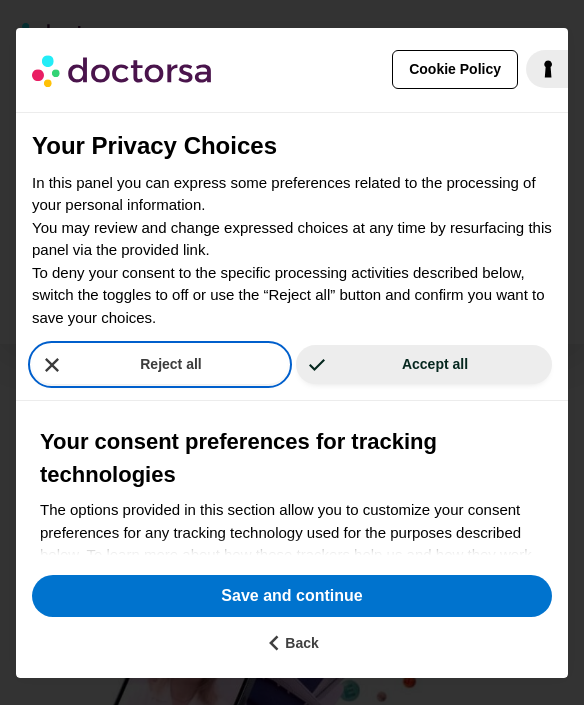 click on "Your Privacy Choices
In this panel you can express some preferences related to the processing of your personal information. You may review and change expressed choices at any time by resurfacing this panel via the provided link. To deny your consent to the specific processing activities described below, switch the toggles to off or use the “Reject all” button and confirm you want to save your choices.
Reject all Accept all
Your consent preferences for tracking technologies
The options provided in this section allow you to customize your consent preferences for any tracking technology used for the purposes described below. To learn more about how these trackers help us and how they work, refer to the  cookie policy . Please be aware that denying consent for a particular purpose may make related features unavailable.
Necessary See description Measurement See description Marketing ." at bounding box center [292, 333] 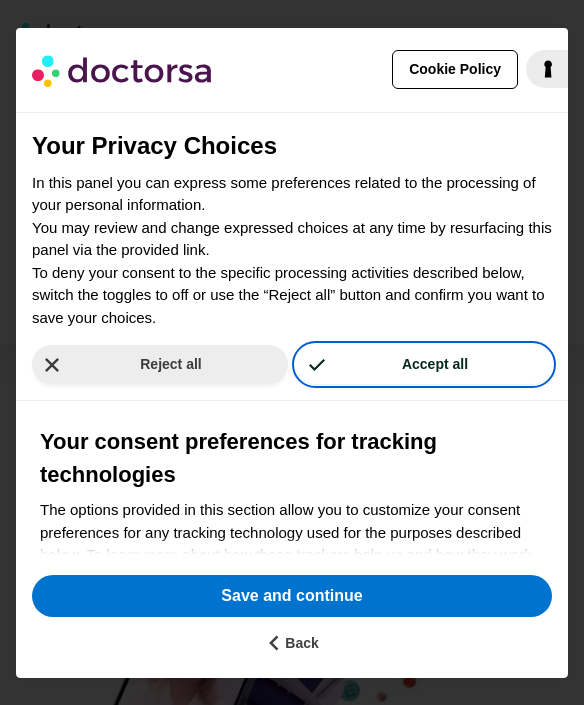 click on "Accept all" at bounding box center (424, 364) 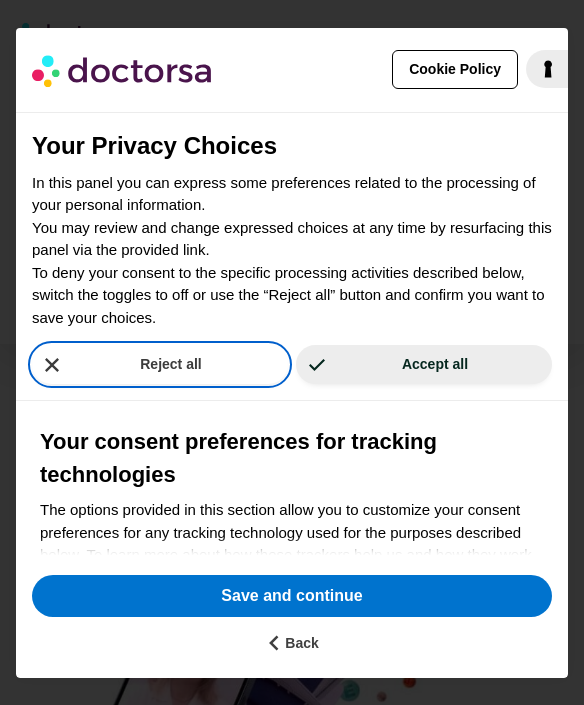 click on "Reject all" at bounding box center [160, 364] 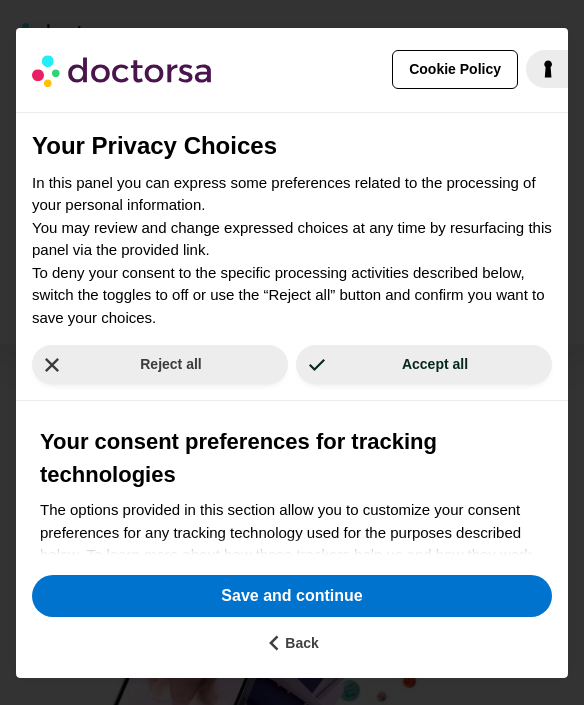 click on "In this panel you can express some preferences related to the processing of your personal information. You may review and change expressed choices at any time by resurfacing this panel via the provided link. To deny your consent to the specific processing activities described below, switch the toggles to off or use the “Reject all” button and confirm you want to save your choices." at bounding box center [292, 251] 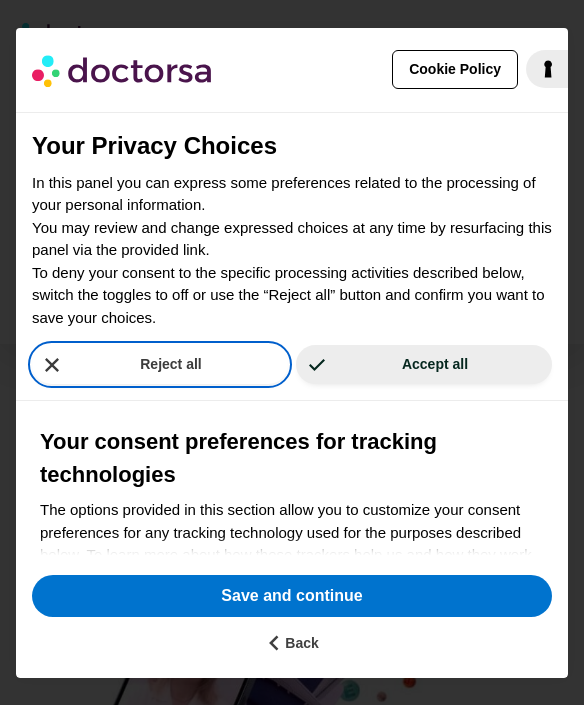 click on "Reject all" at bounding box center (160, 364) 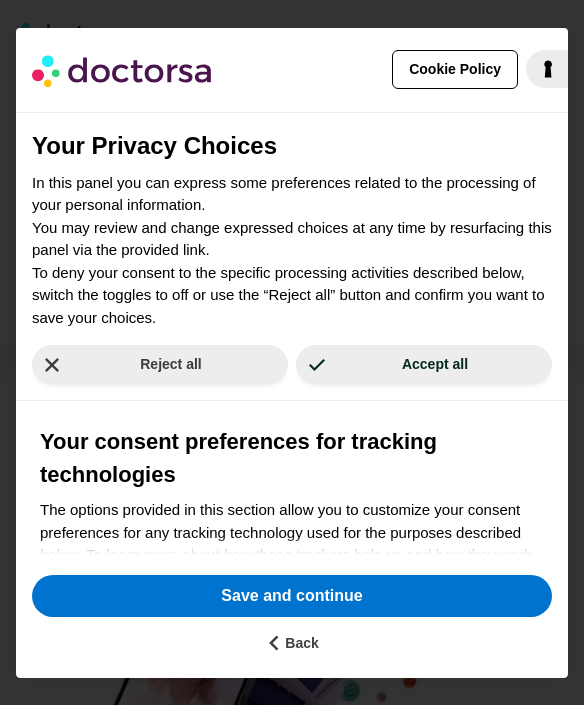 click on "Reject all Accept all" at bounding box center [292, 365] 